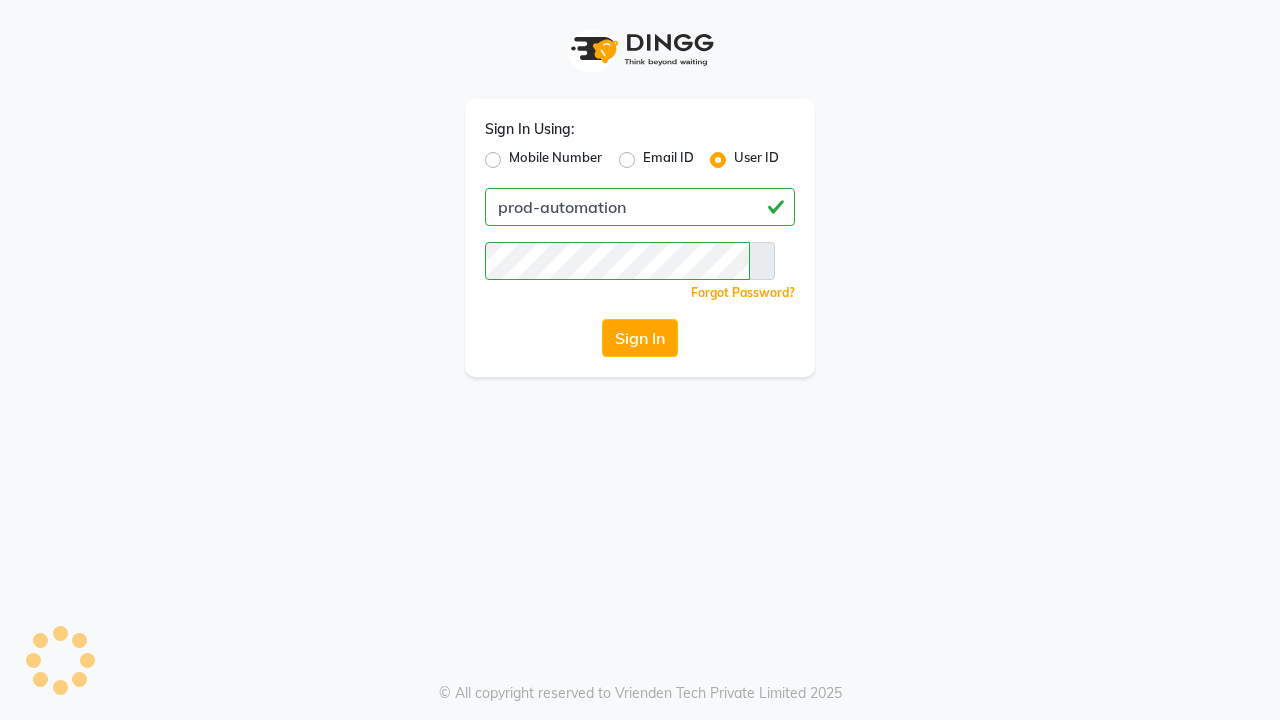 scroll, scrollTop: 0, scrollLeft: 0, axis: both 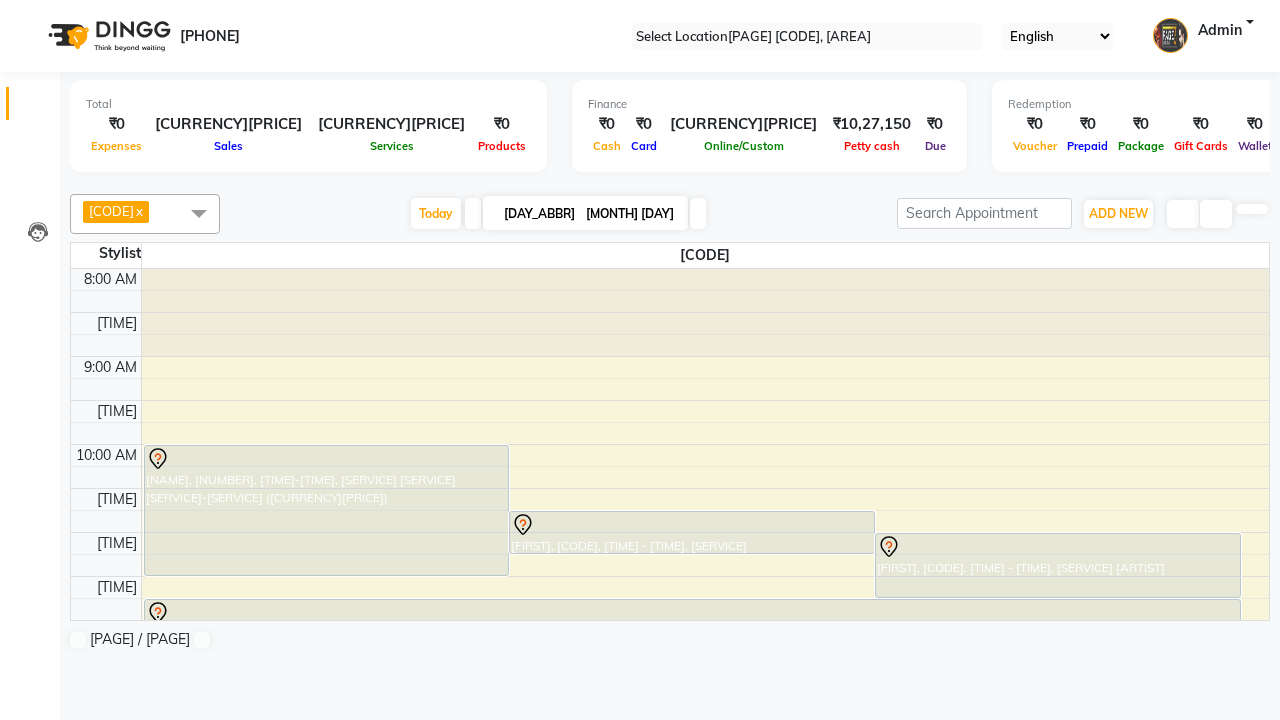 click at bounding box center (31, 8) 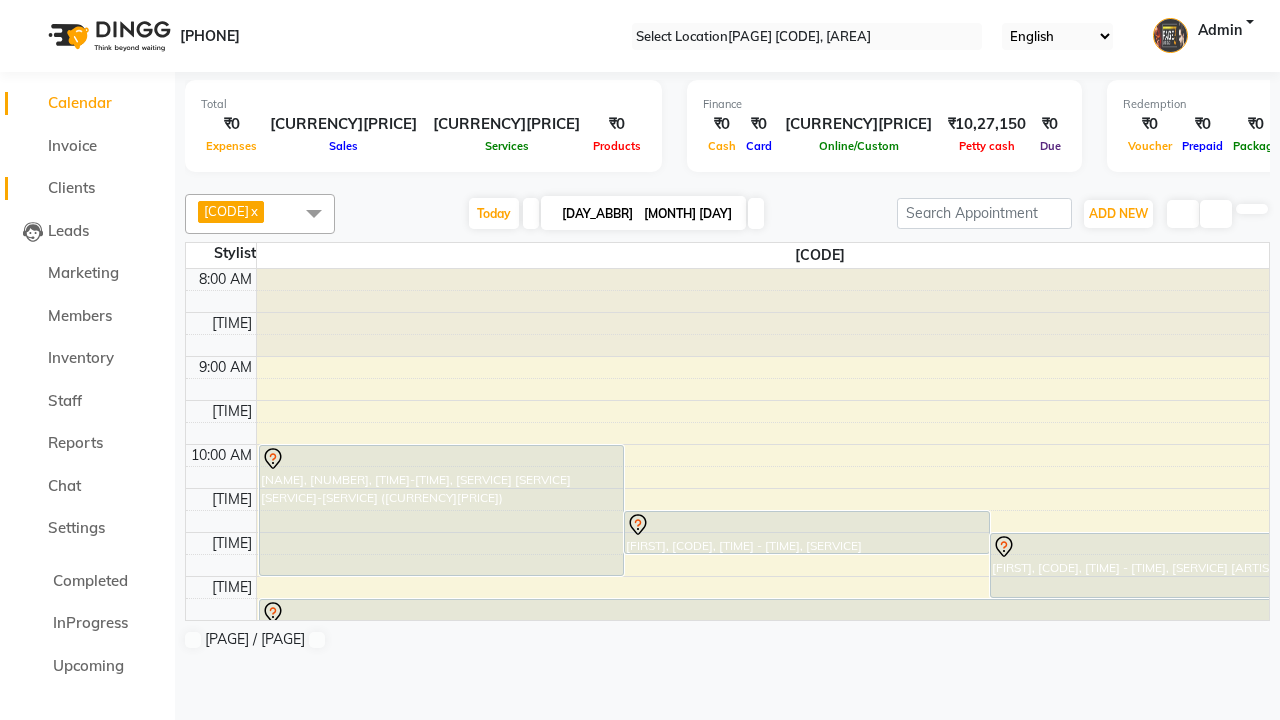click on "Clients" at bounding box center (71, 187) 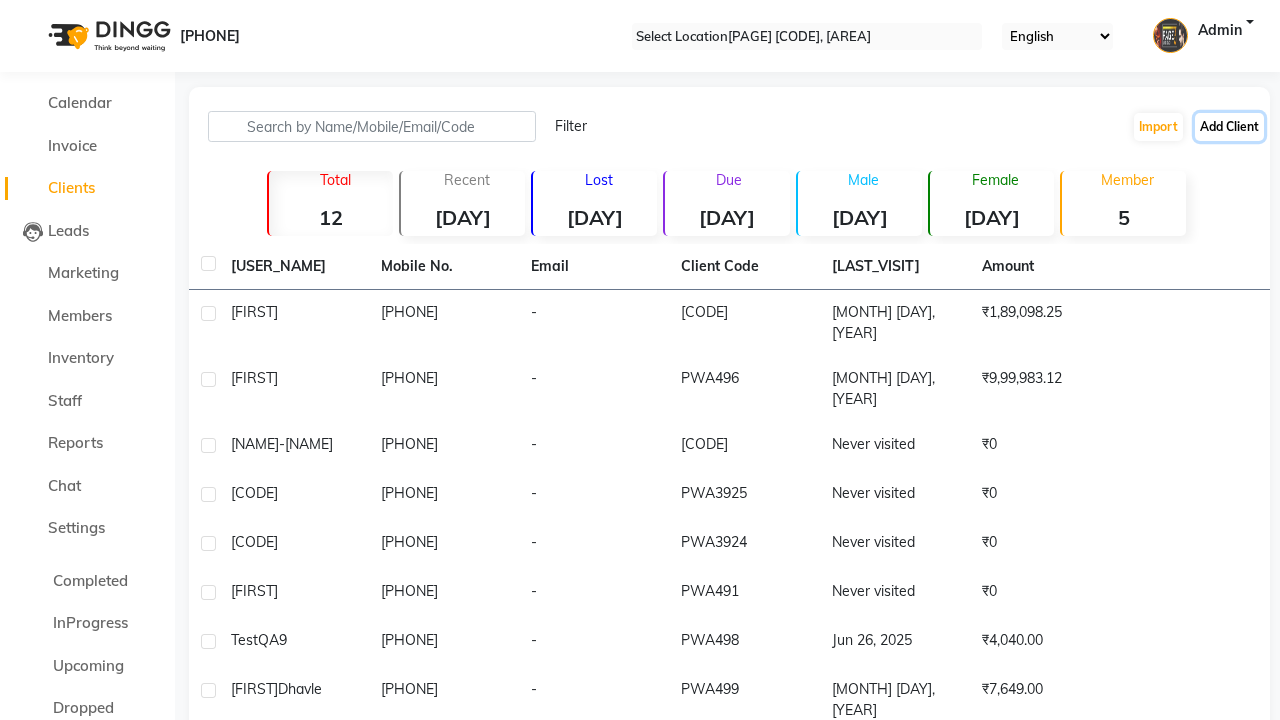 click on "Add Client" at bounding box center (1229, 127) 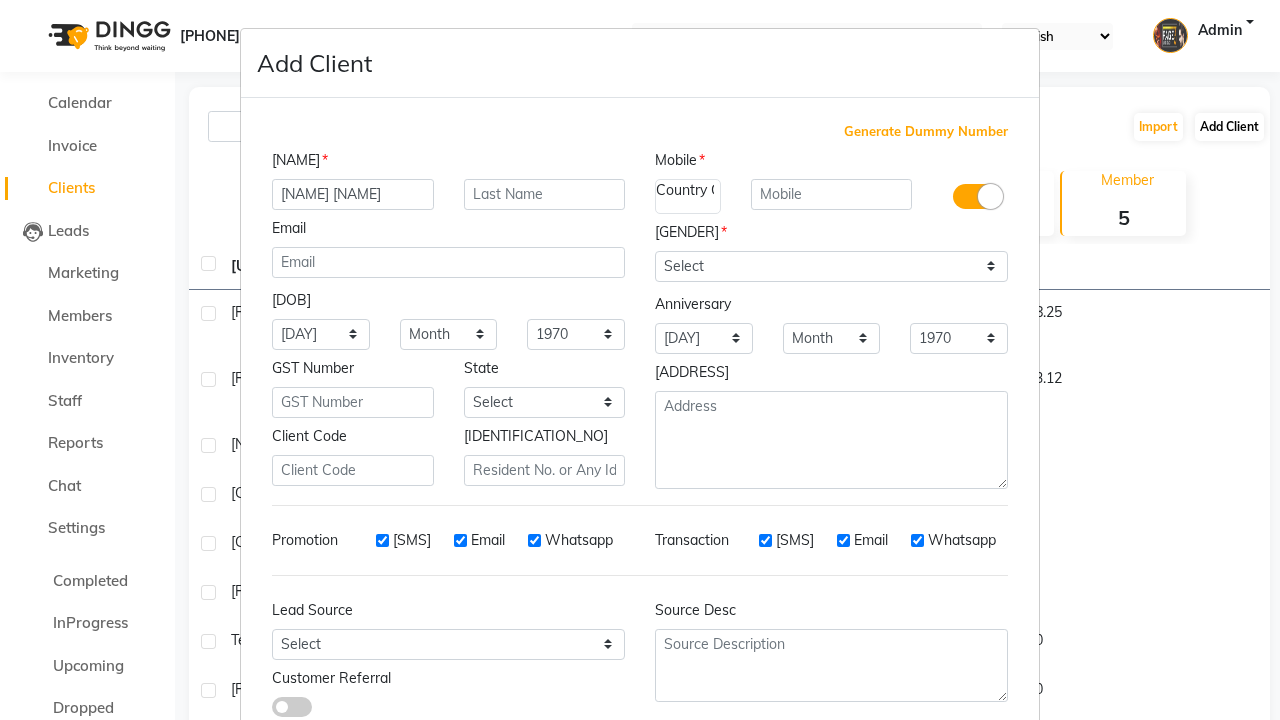 type on "[NAME] [NAME]" 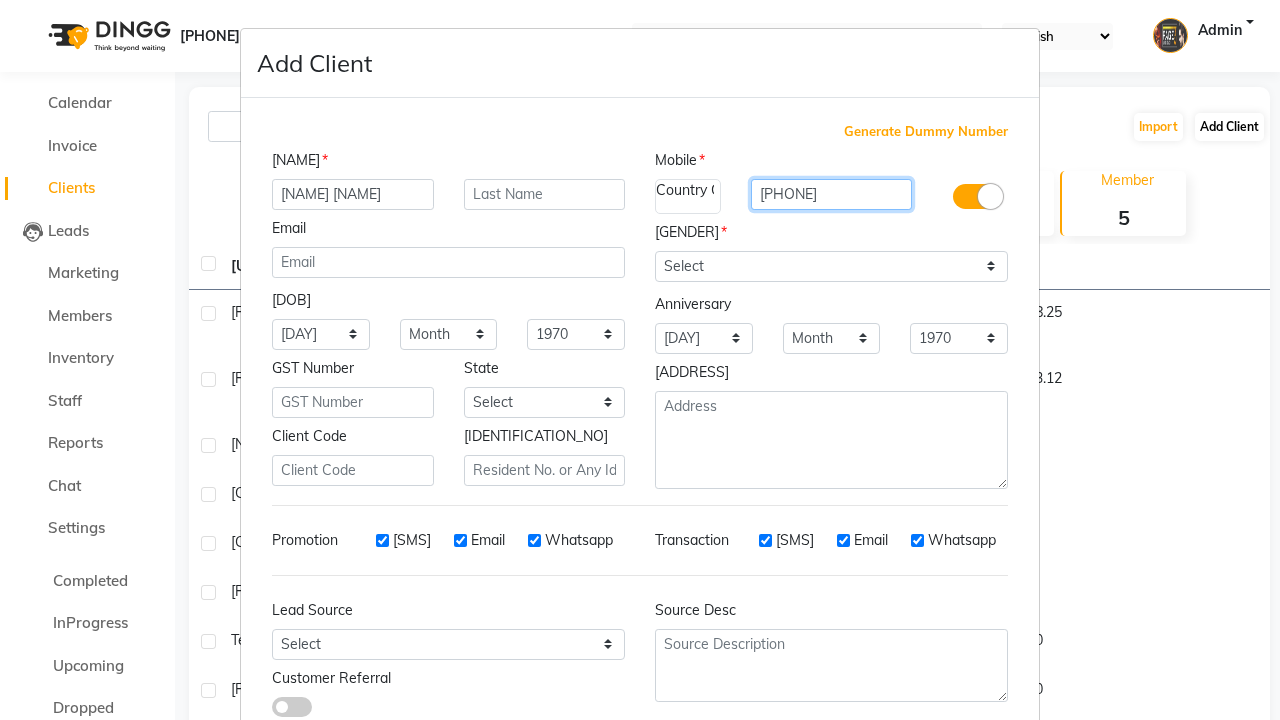 type on "[PHONE]" 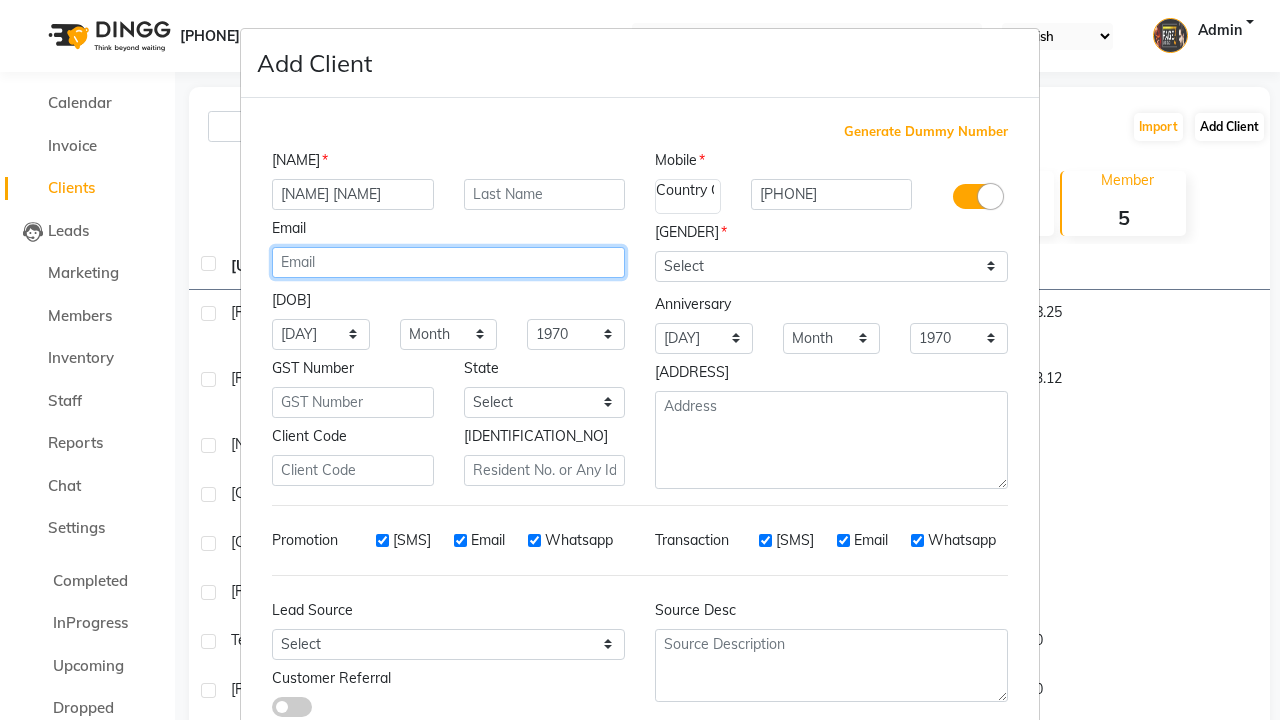 scroll, scrollTop: 0, scrollLeft: 0, axis: both 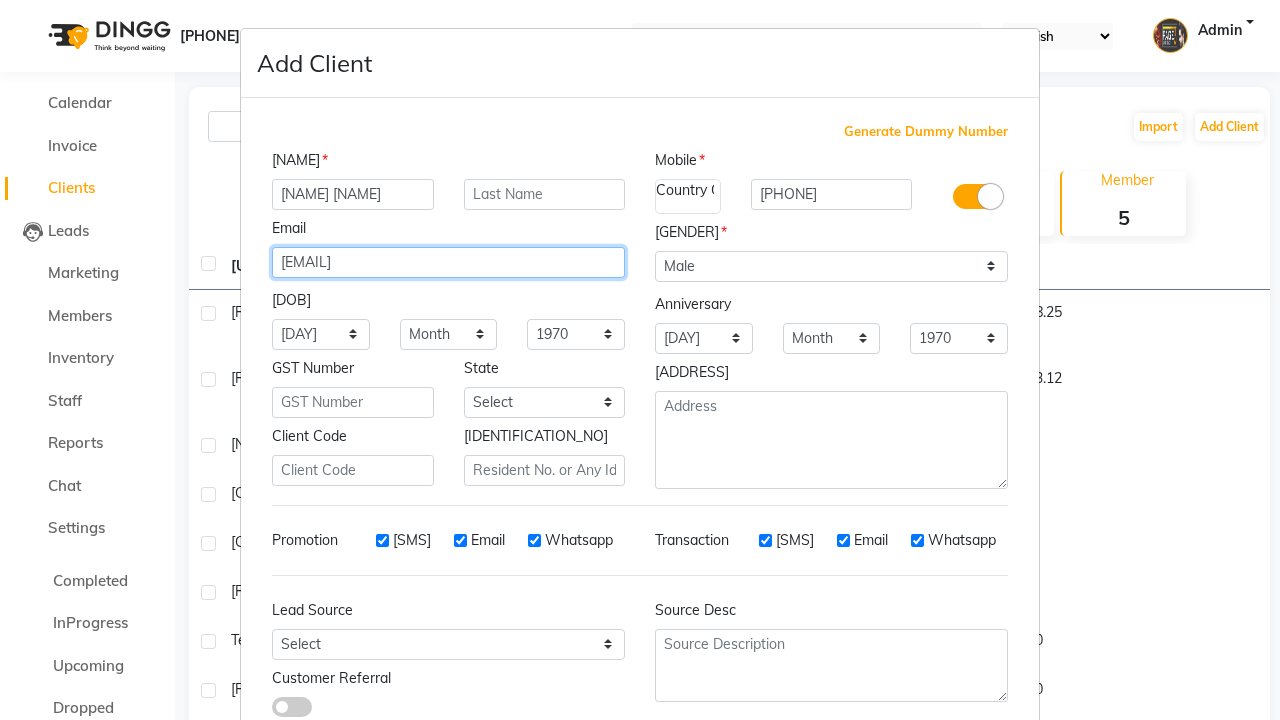 type on "Hershel6@example.com" 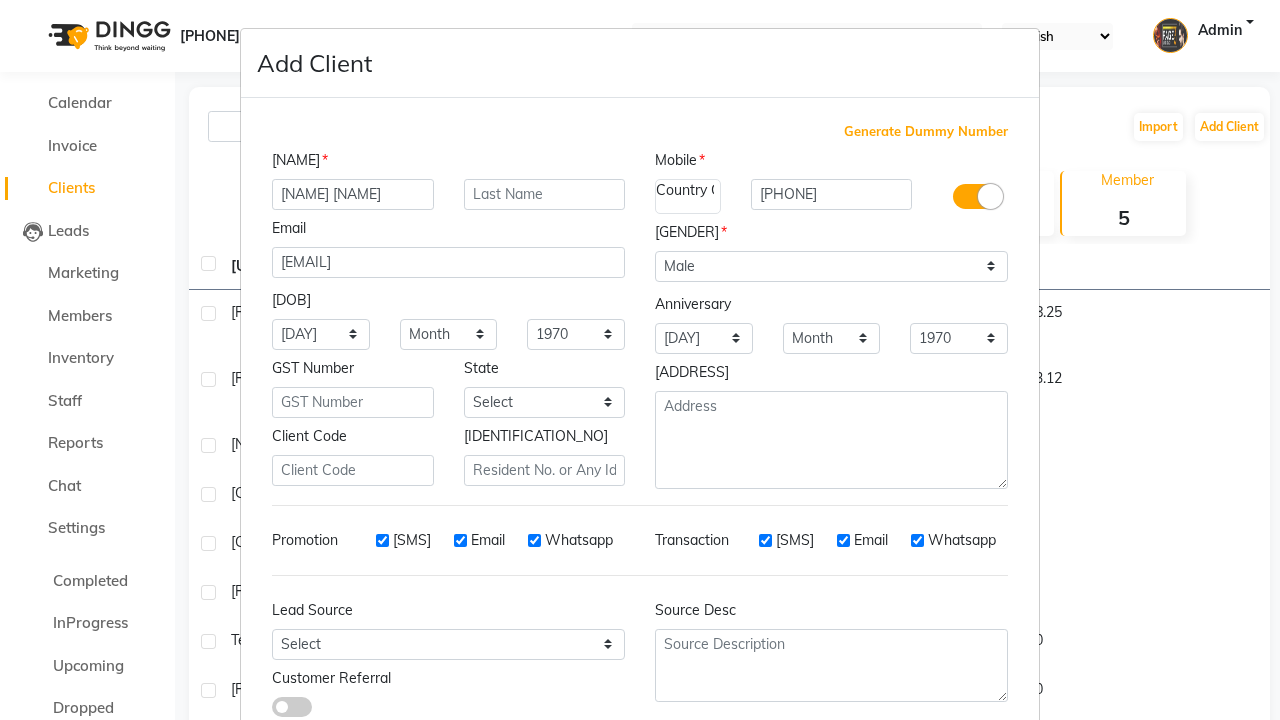 click on "Add" at bounding box center (910, 786) 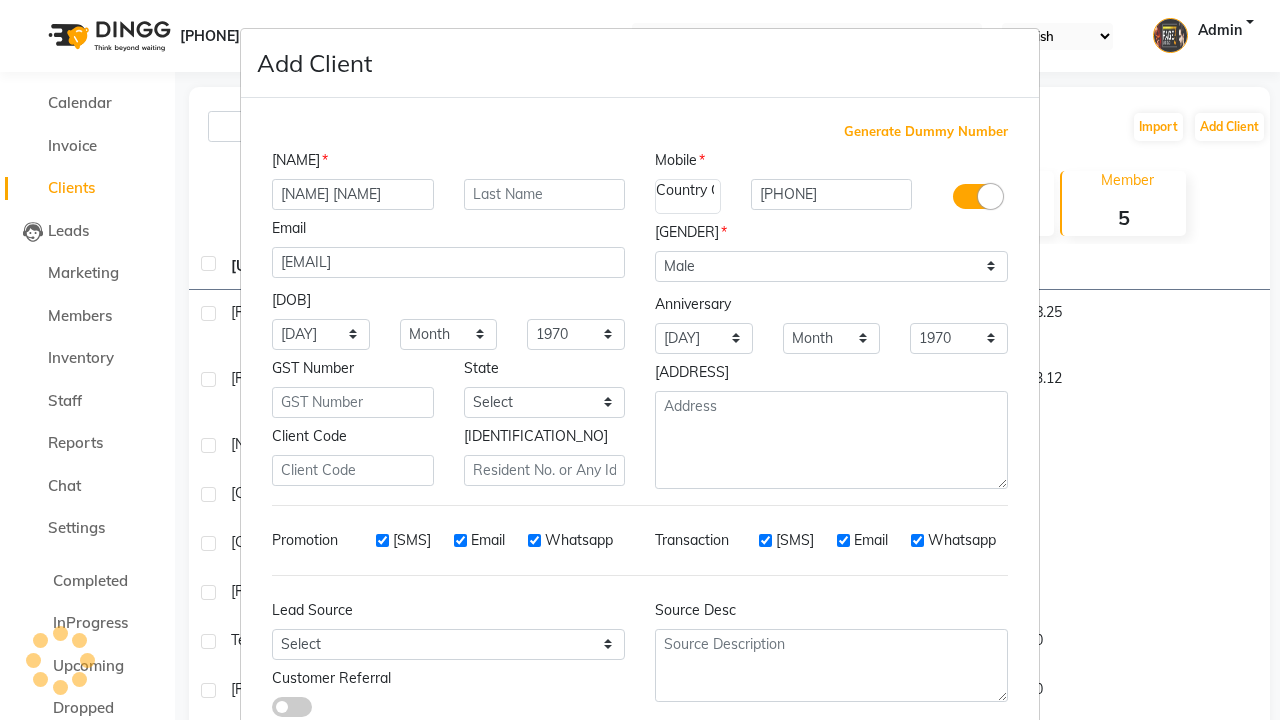 scroll, scrollTop: 129, scrollLeft: 0, axis: vertical 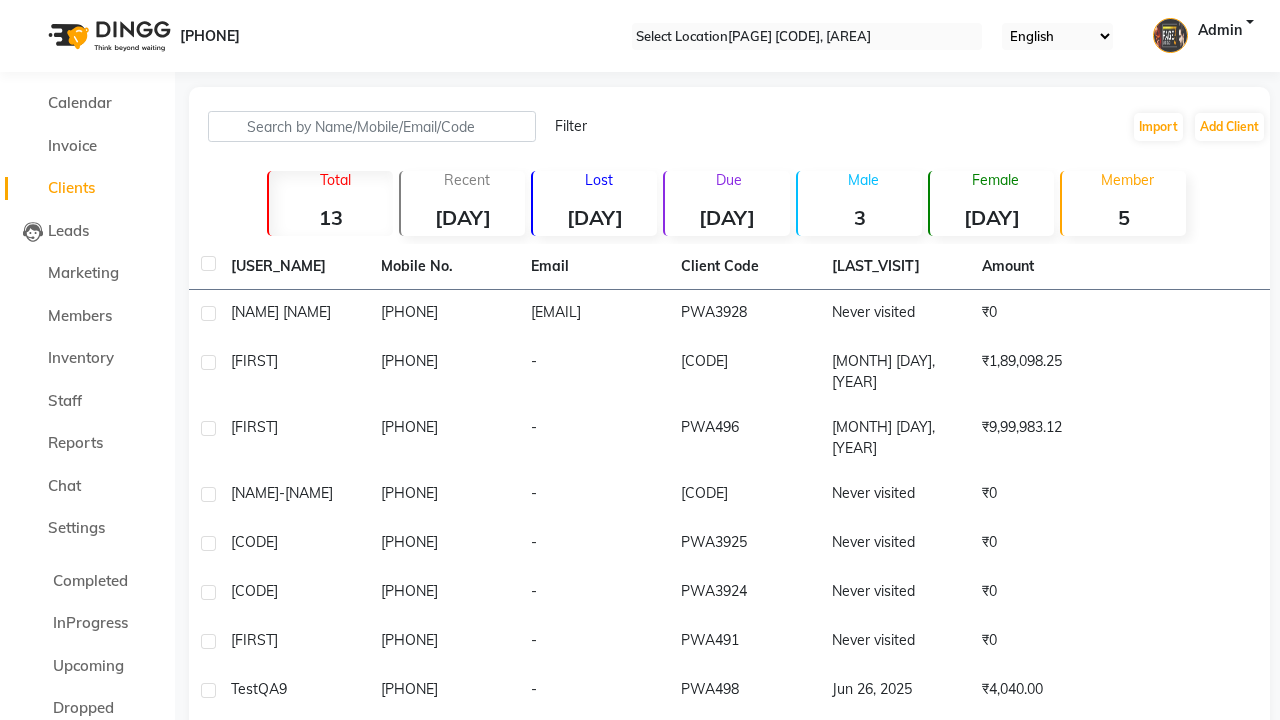 click on "Successfully created new user." at bounding box center [640, 965] 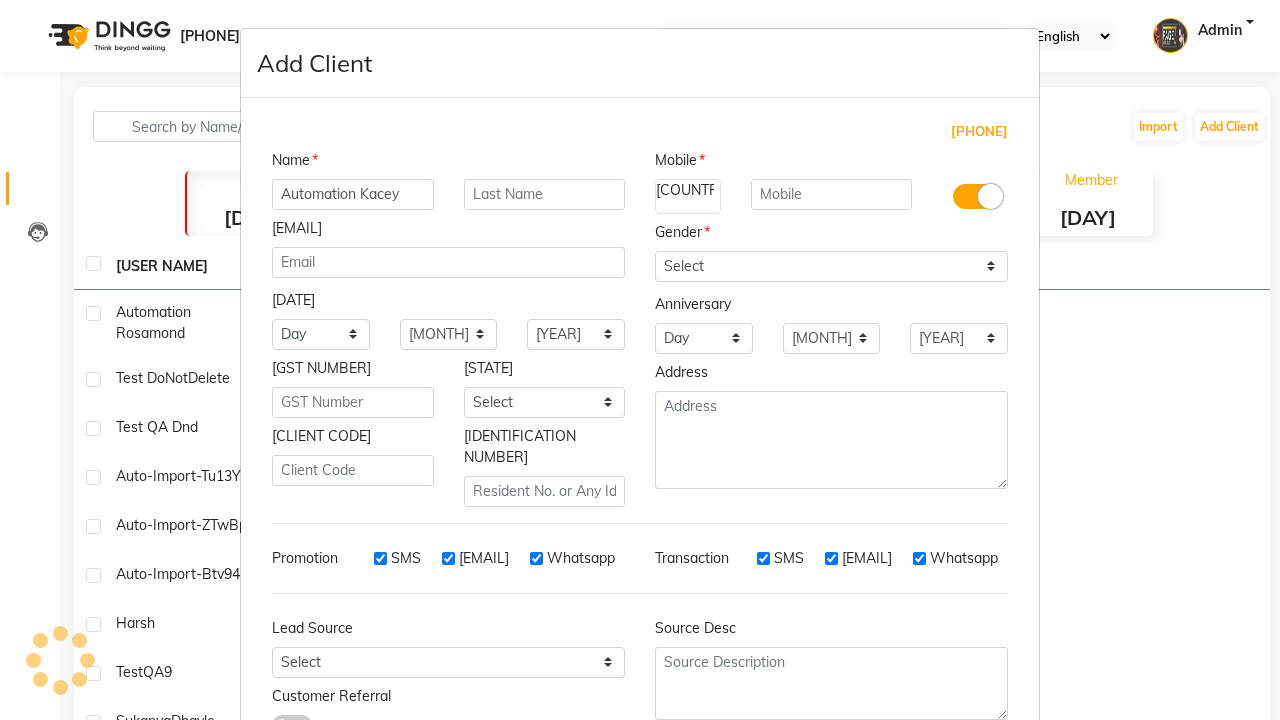 scroll, scrollTop: 0, scrollLeft: 0, axis: both 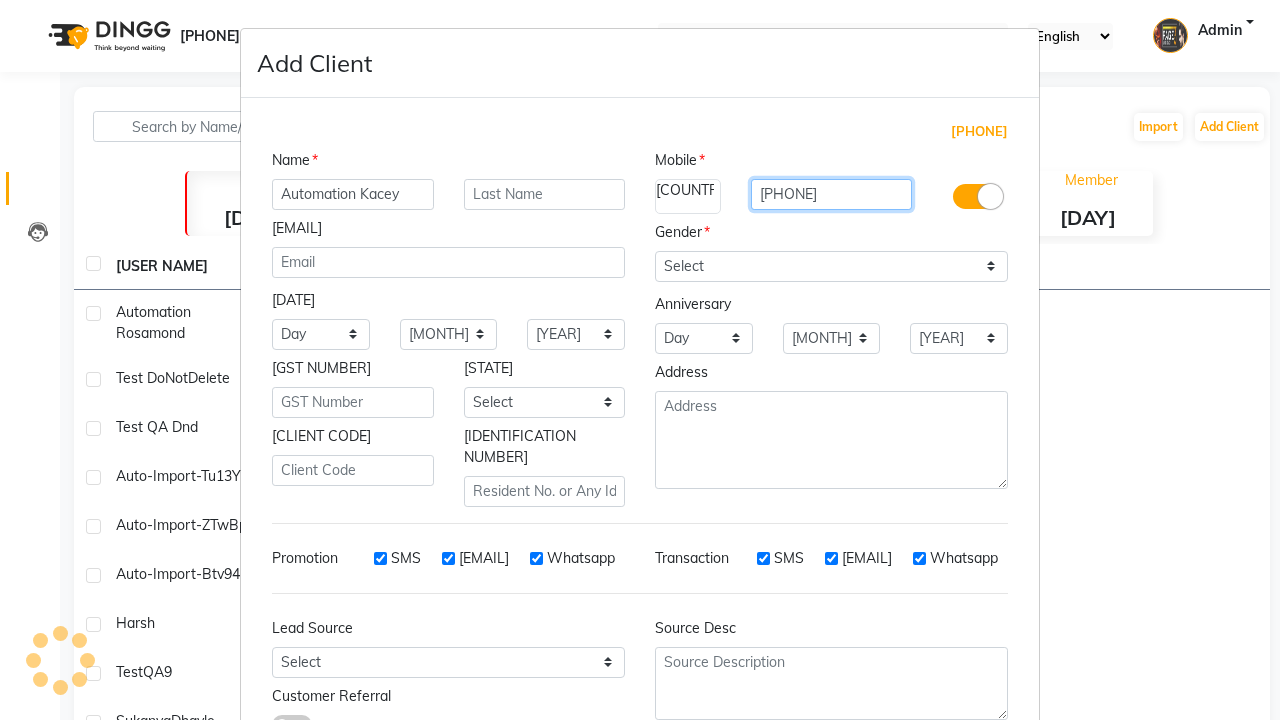 type on "[PHONE]" 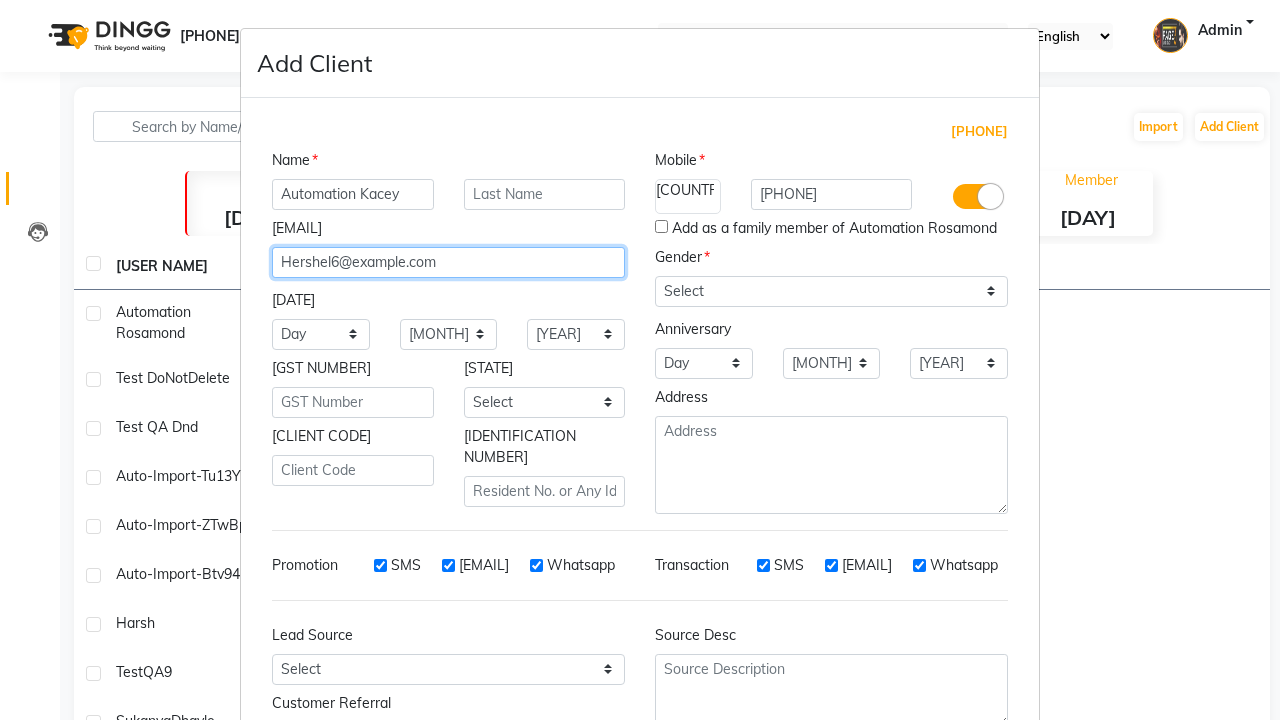 type on "Hershel6@example.com" 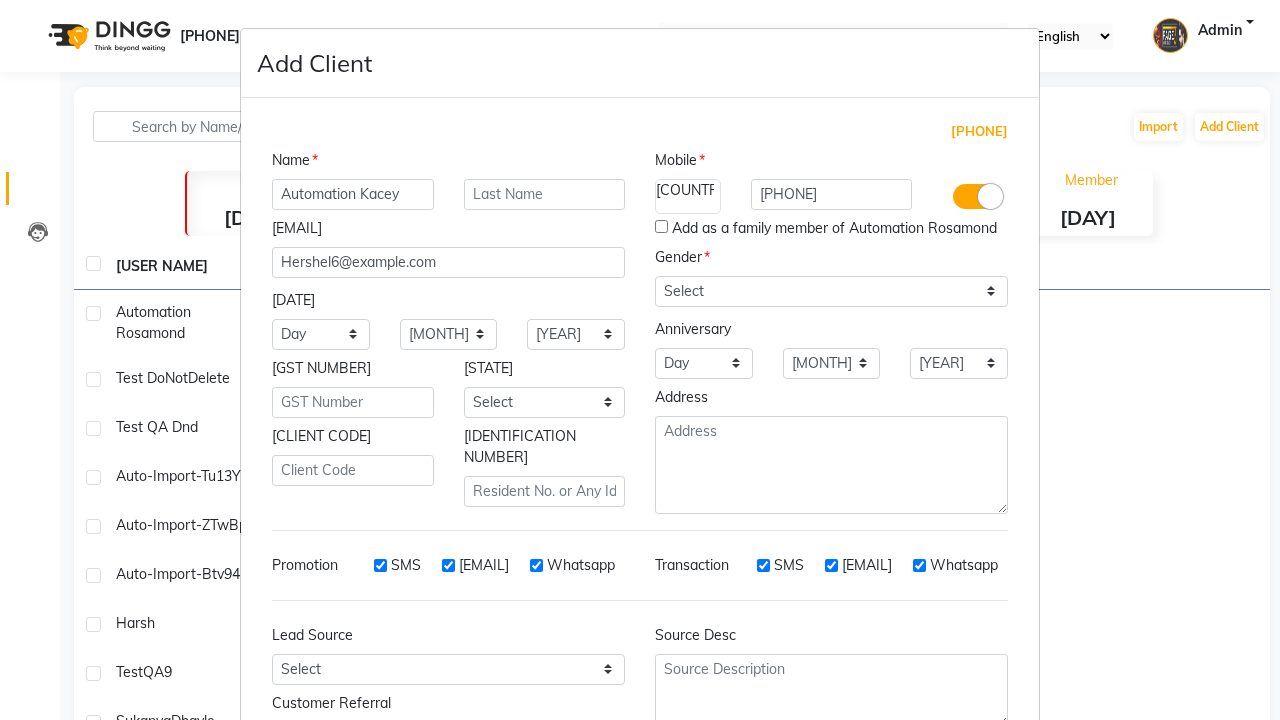 click on "Add" at bounding box center (910, 811) 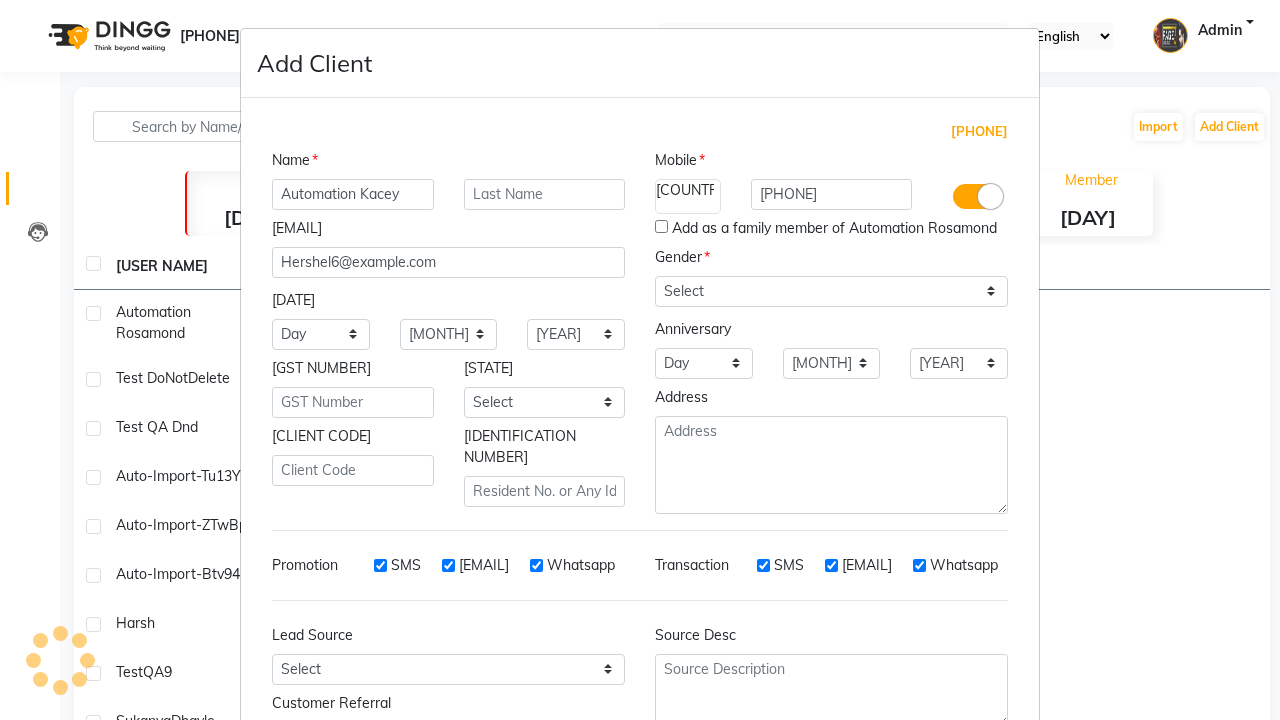 scroll, scrollTop: 151, scrollLeft: 0, axis: vertical 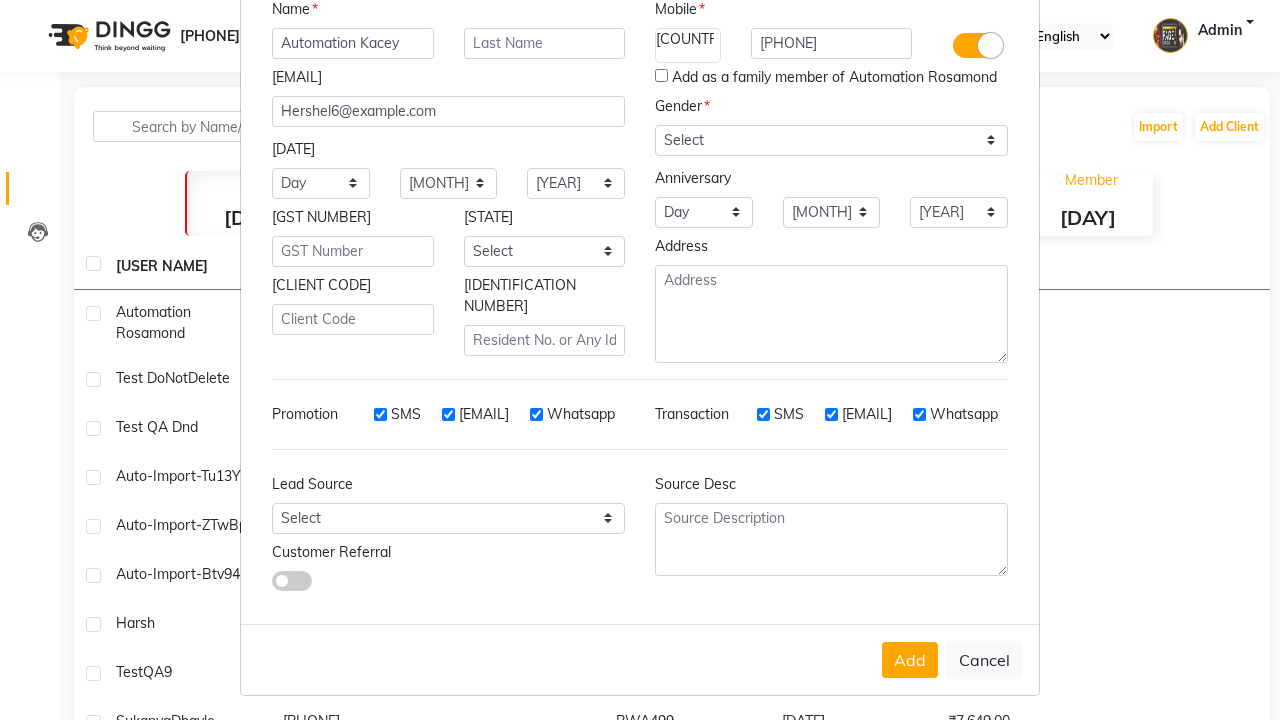 click on "Client (Name : Automation Rosamond ) exists with this number. Add client as a family member or enter new number." at bounding box center (640, 914) 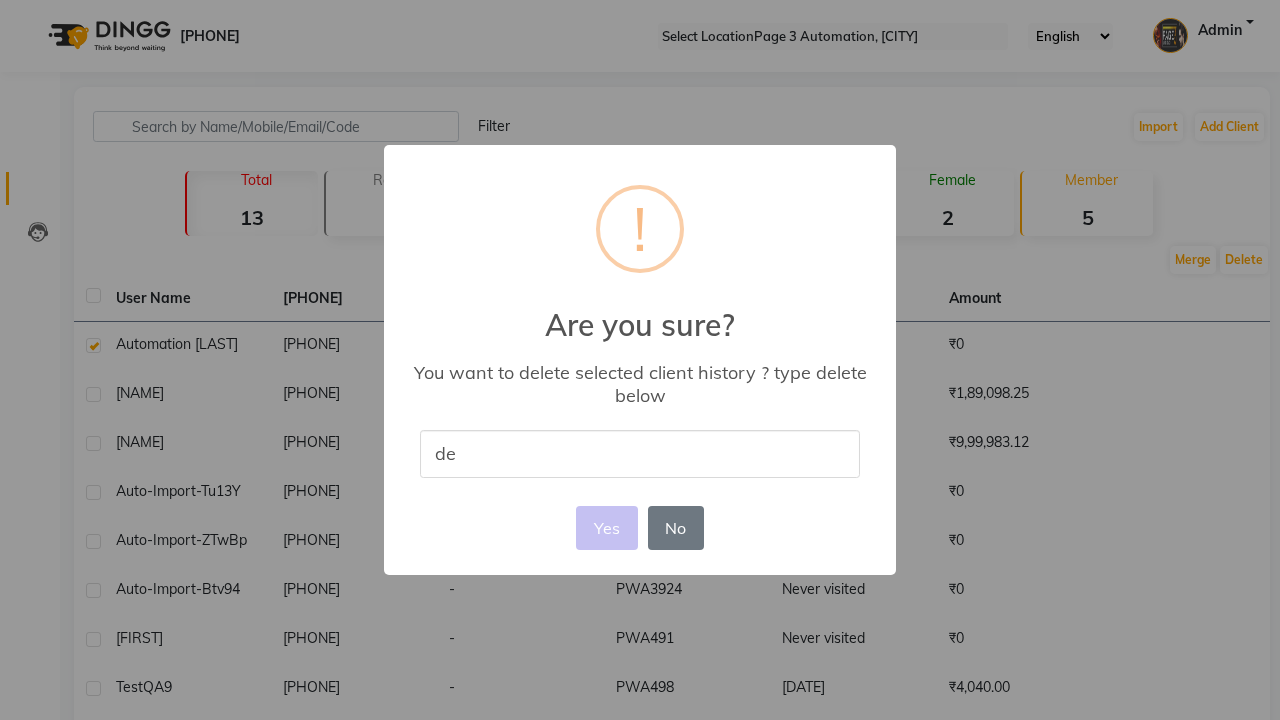 scroll, scrollTop: 0, scrollLeft: 0, axis: both 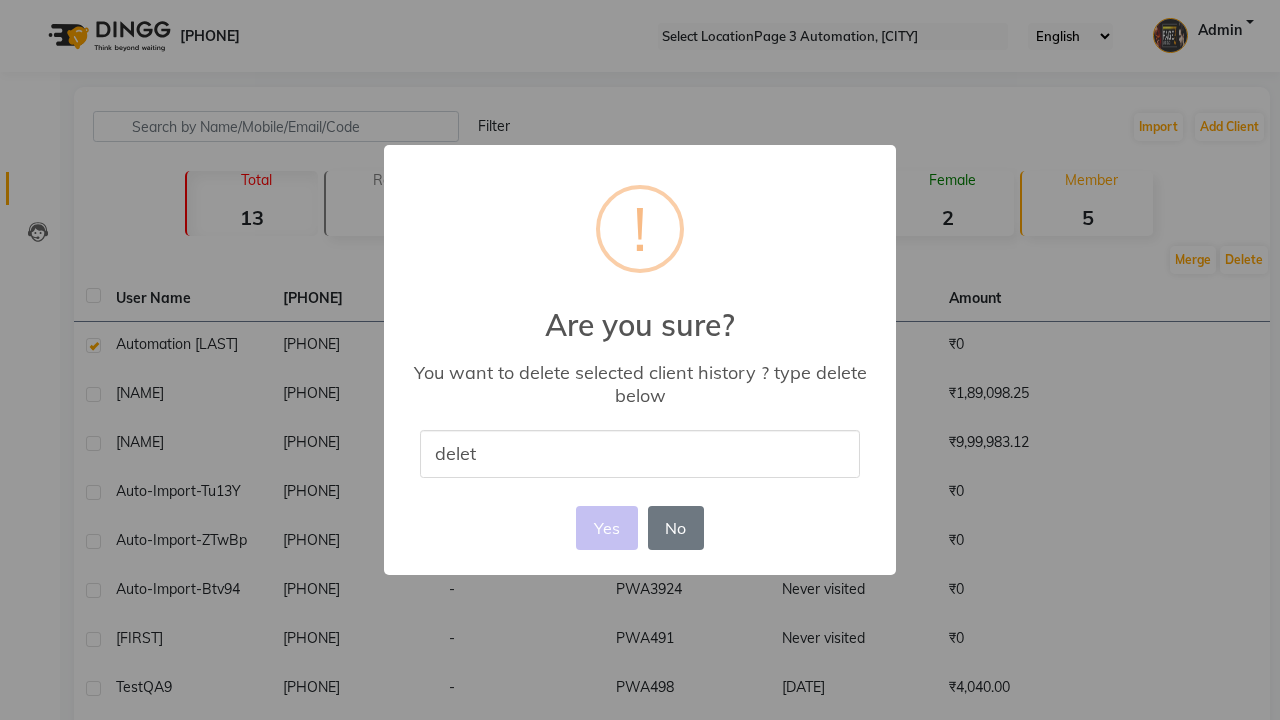 type on "delete" 